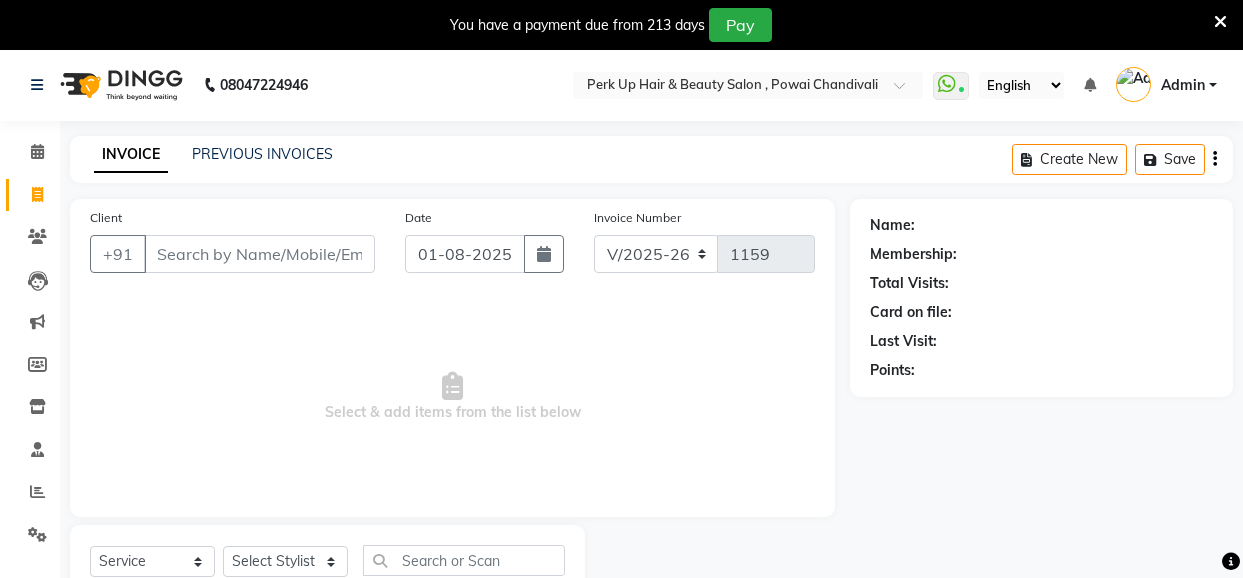 select on "5131" 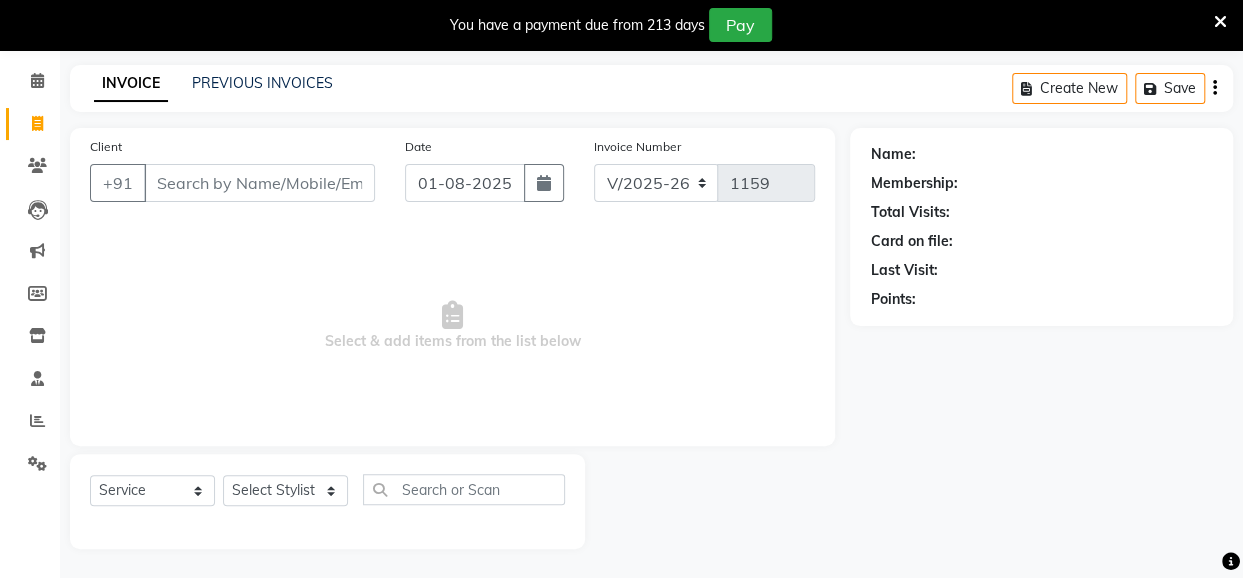 scroll, scrollTop: 0, scrollLeft: 0, axis: both 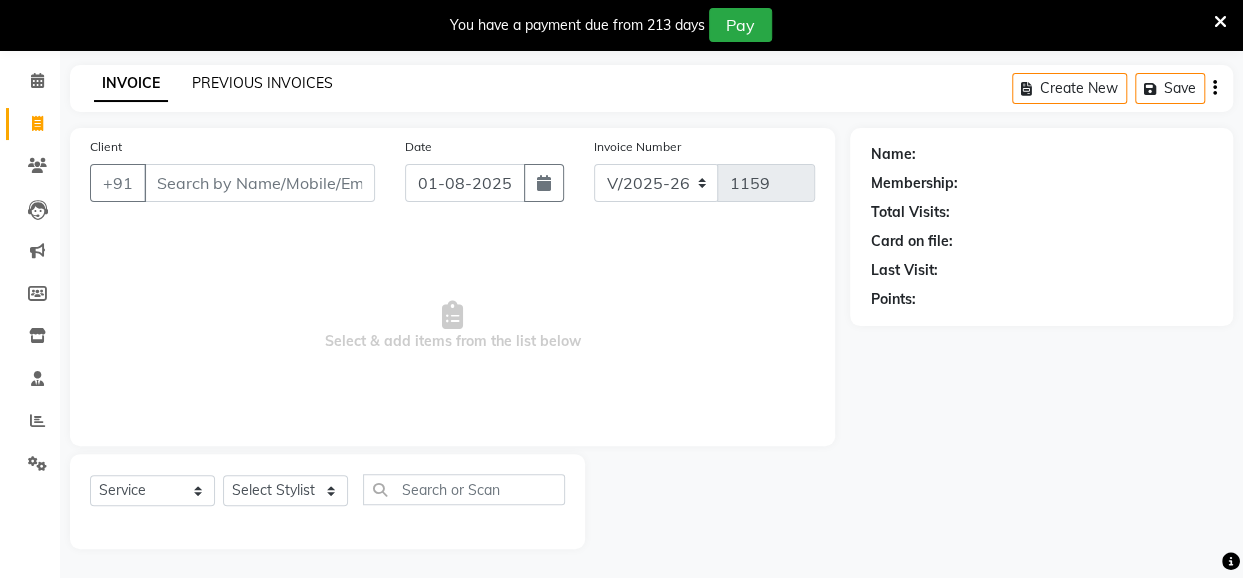 click on "PREVIOUS INVOICES" 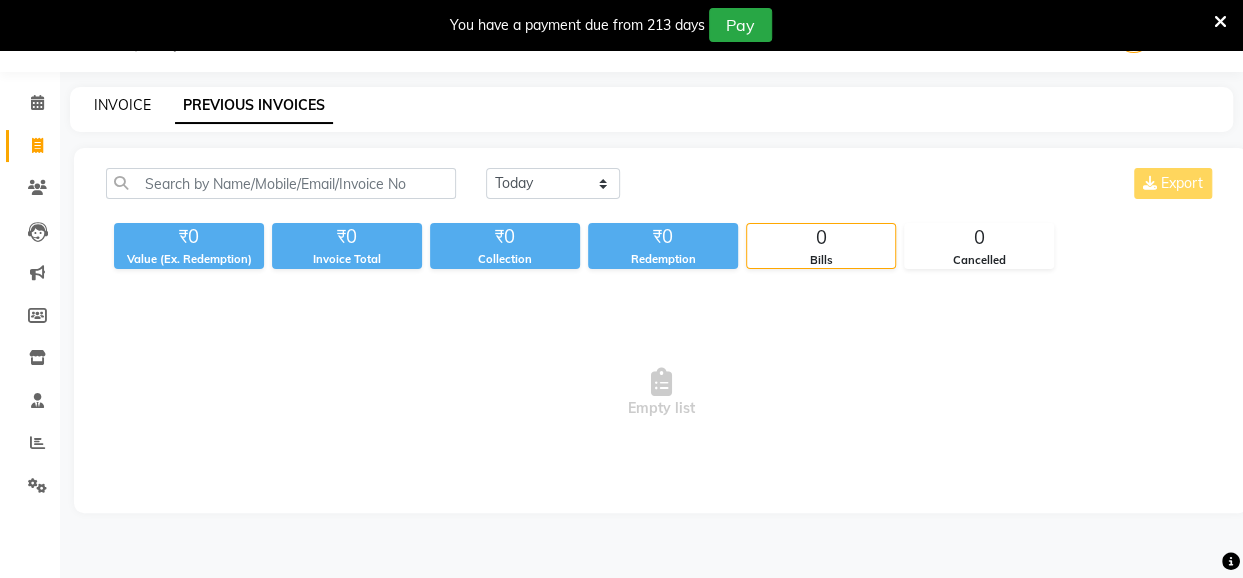 click on "INVOICE" 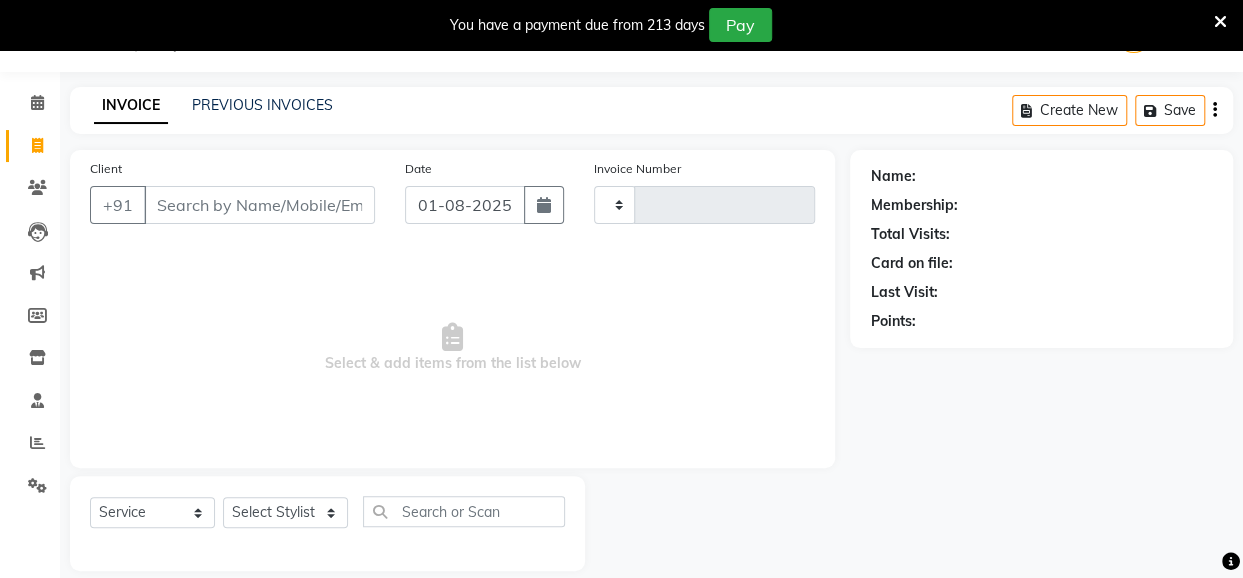 type on "1159" 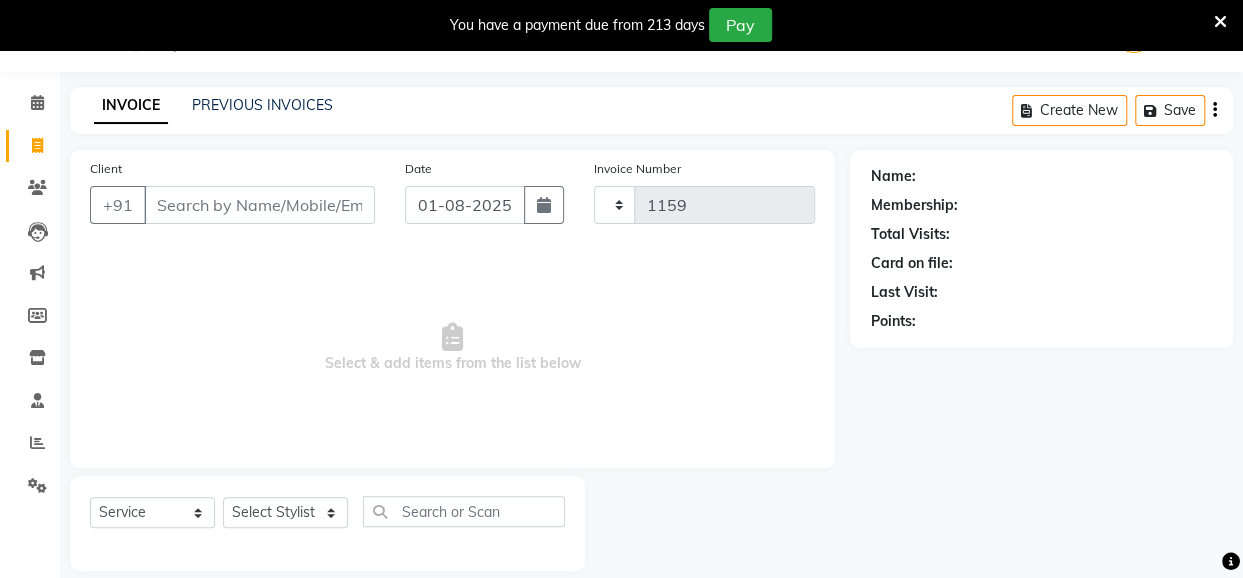 scroll, scrollTop: 71, scrollLeft: 0, axis: vertical 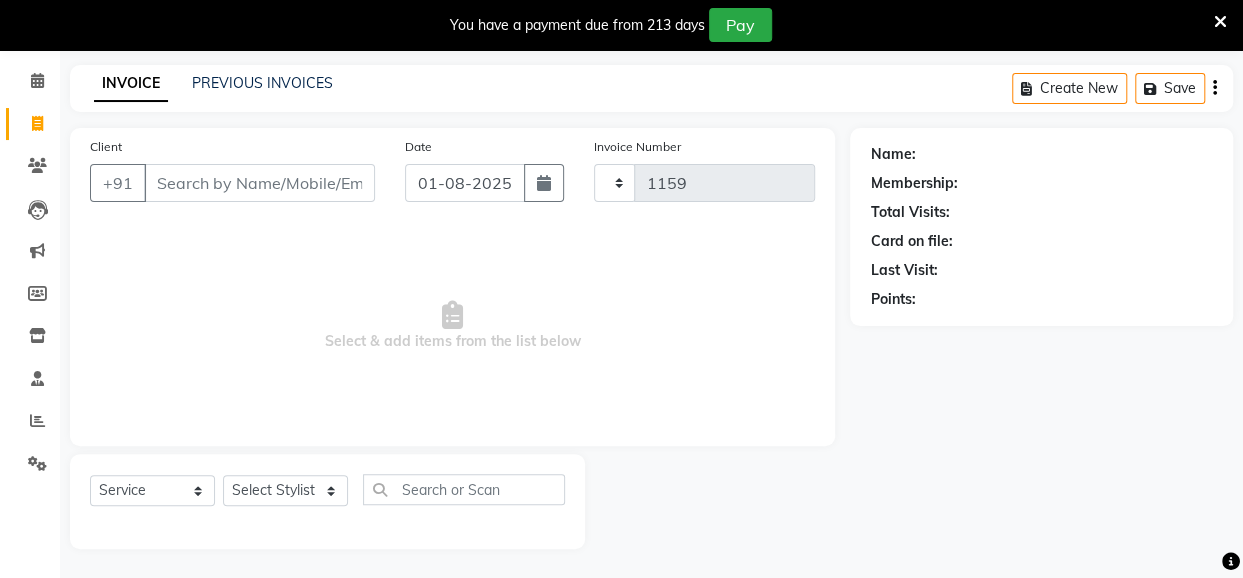 select on "5131" 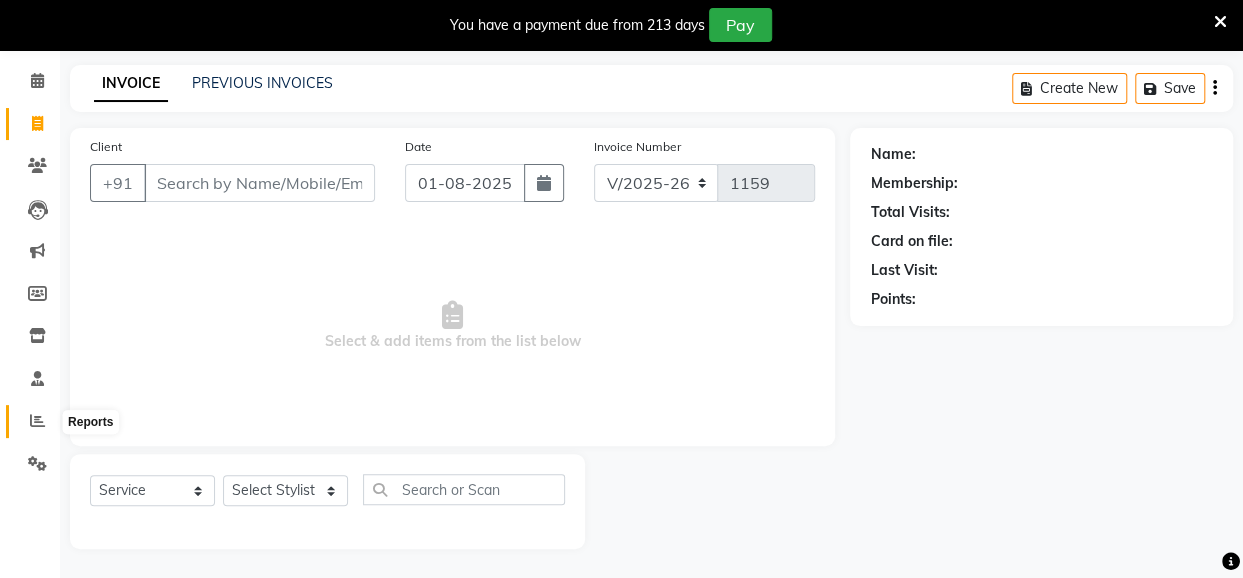 drag, startPoint x: 27, startPoint y: 419, endPoint x: 33, endPoint y: 435, distance: 17.088007 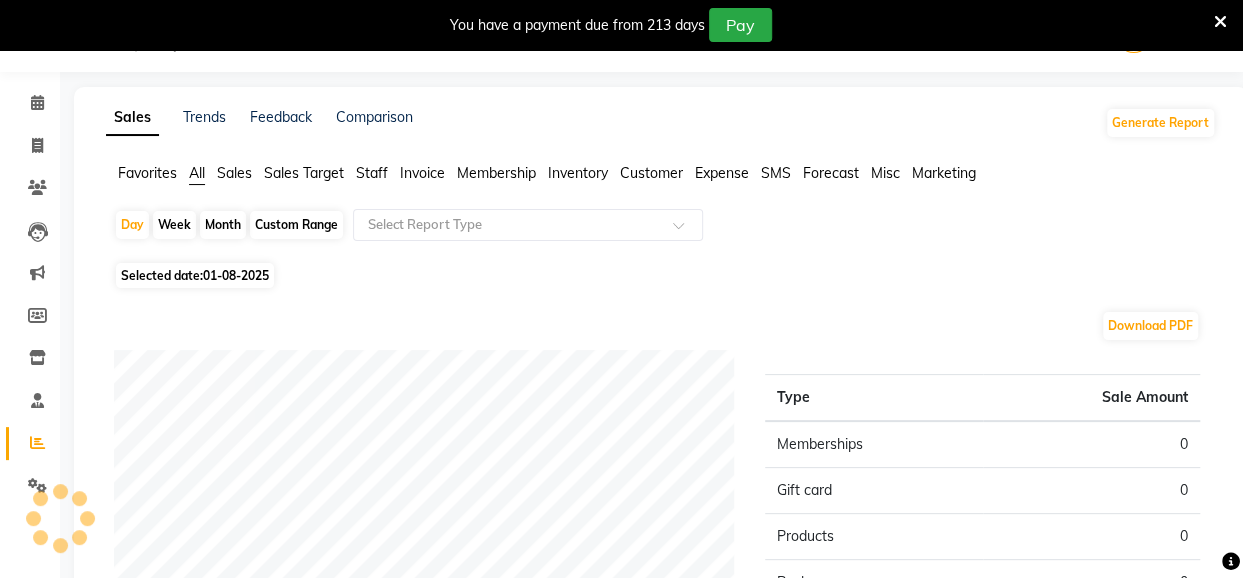 scroll, scrollTop: 71, scrollLeft: 0, axis: vertical 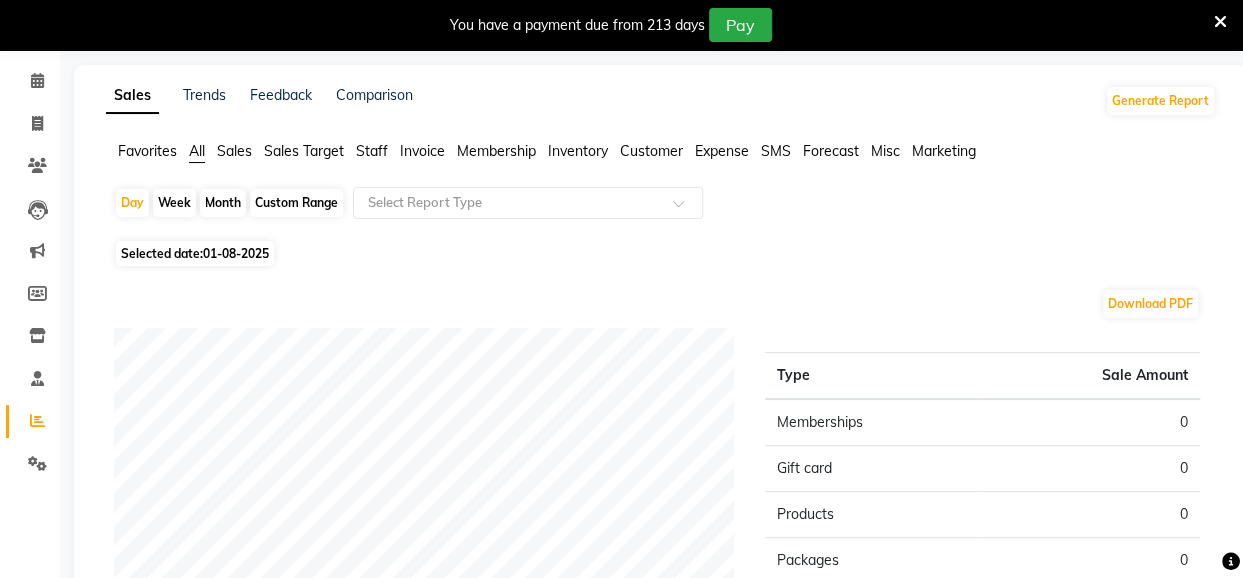 click on "Membership" 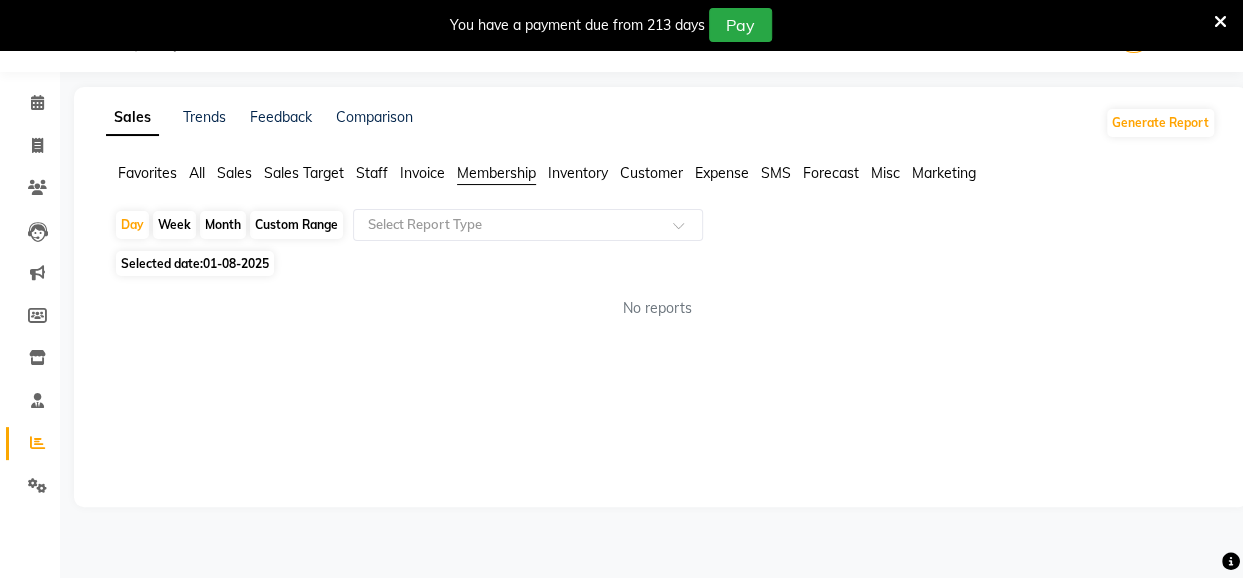 scroll, scrollTop: 49, scrollLeft: 0, axis: vertical 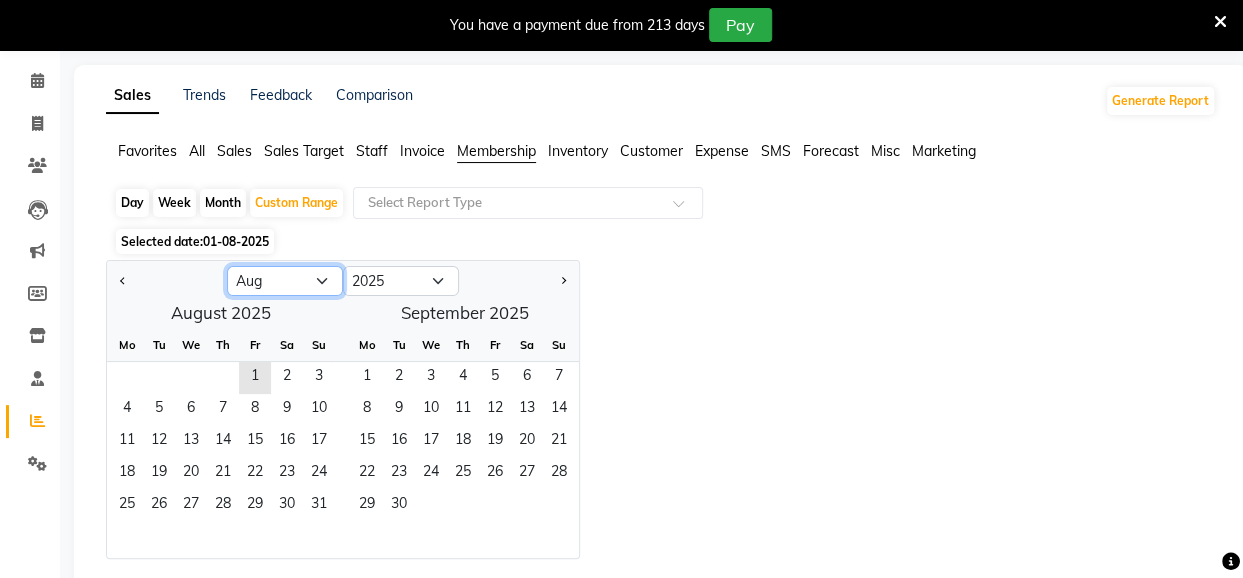 click on "Jan Feb Mar Apr May Jun Jul Aug Sep Oct Nov Dec" 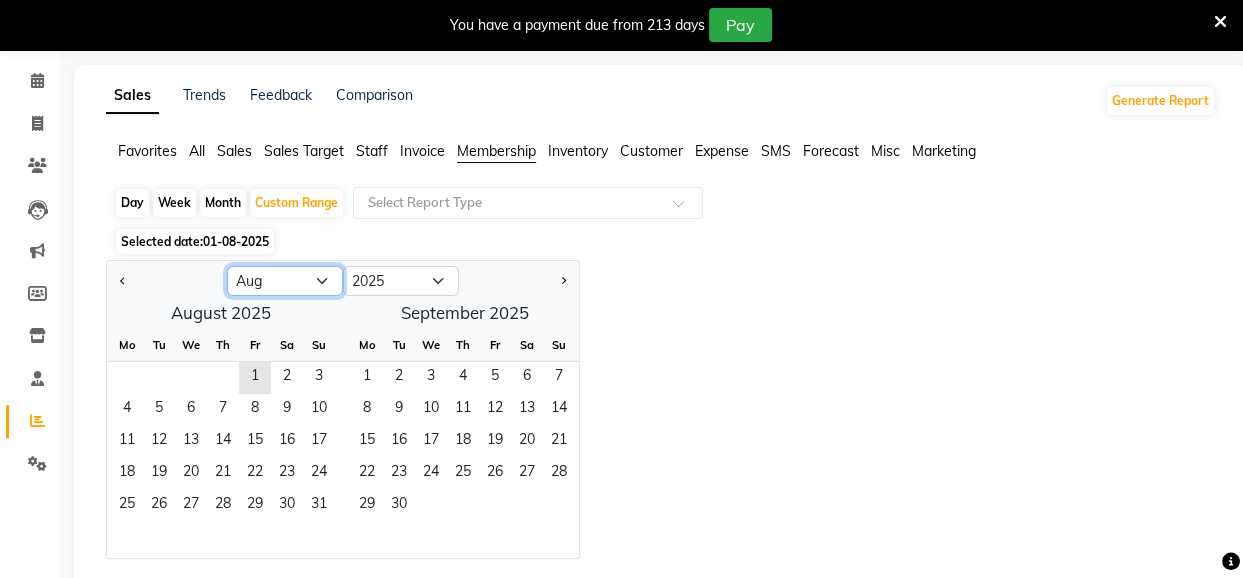 click on "Jan Feb Mar Apr May Jun Jul Aug Sep Oct Nov Dec" 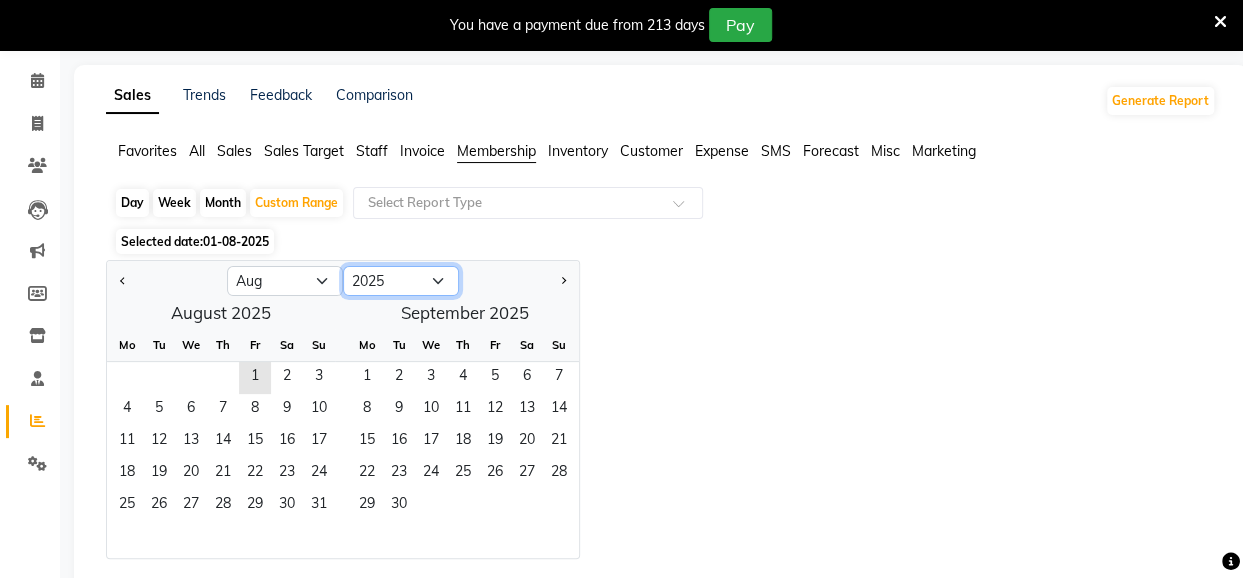 click on "2015 2016 2017 2018 2019 2020 2021 2022 2023 2024 2025 2026 2027 2028 2029 2030 2031 2032 2033 2034 2035" 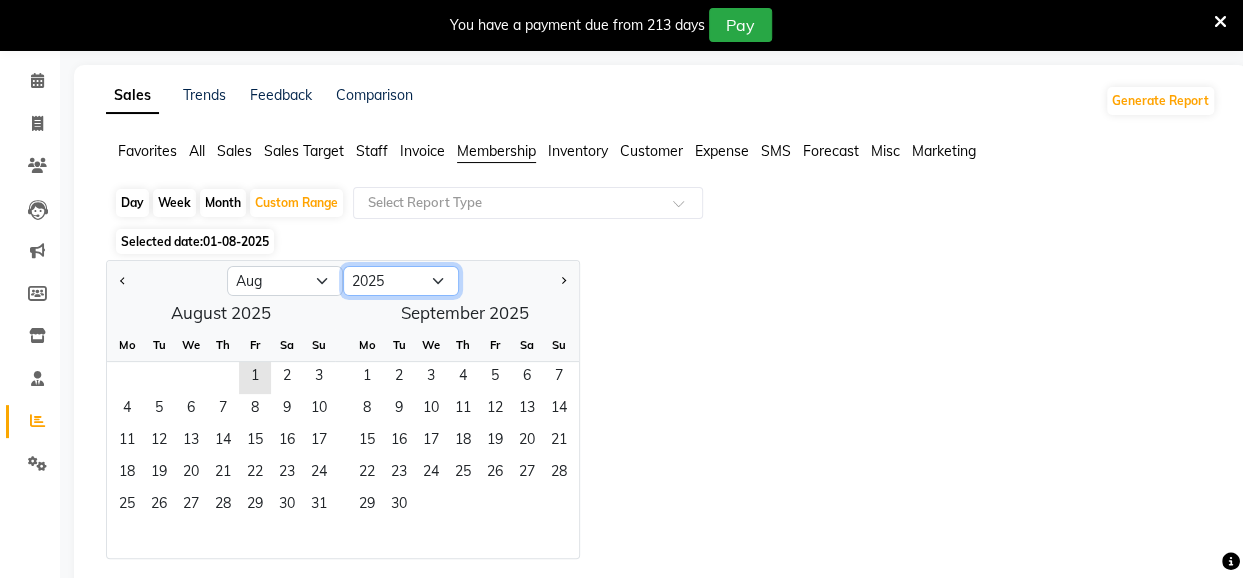 select on "2023" 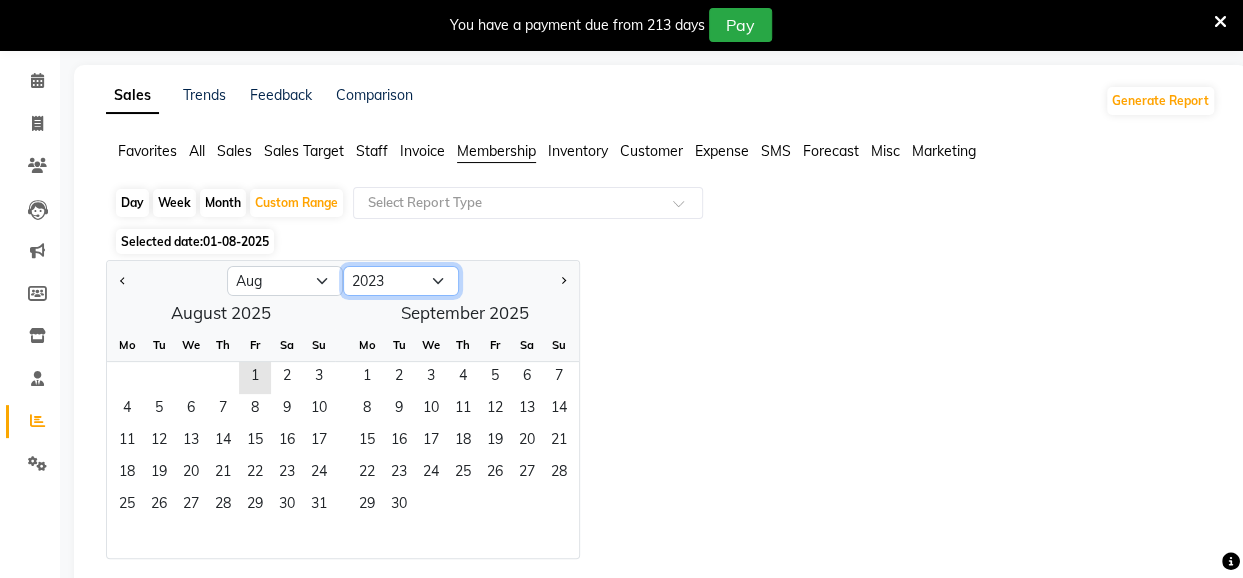 click on "2015 2016 2017 2018 2019 2020 2021 2022 2023 2024 2025 2026 2027 2028 2029 2030 2031 2032 2033 2034 2035" 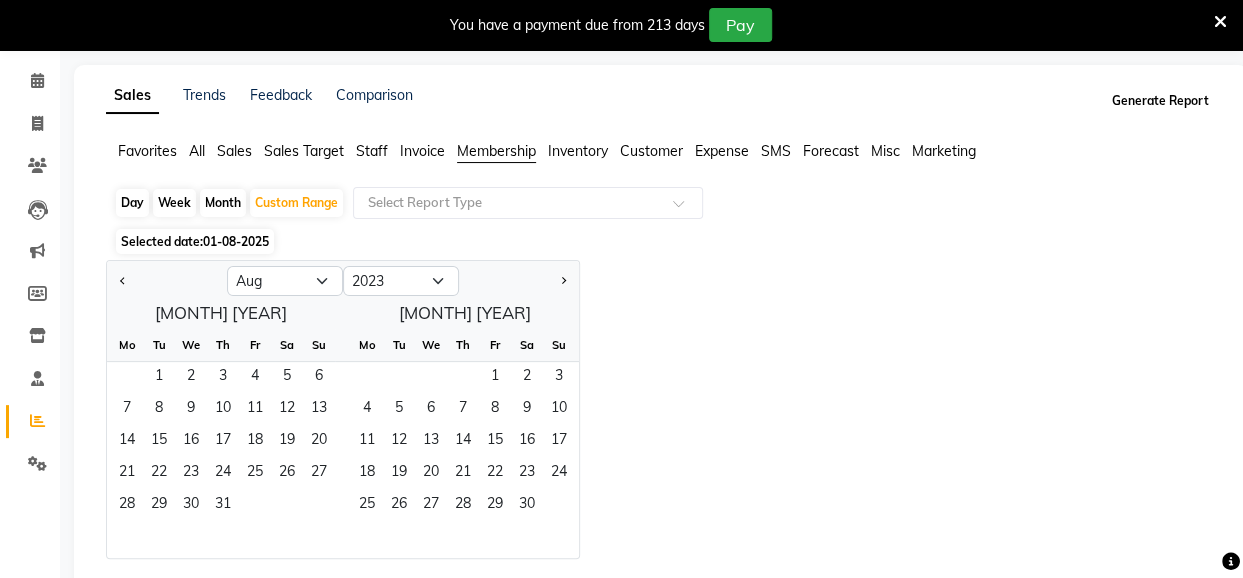 click on "Generate Report" 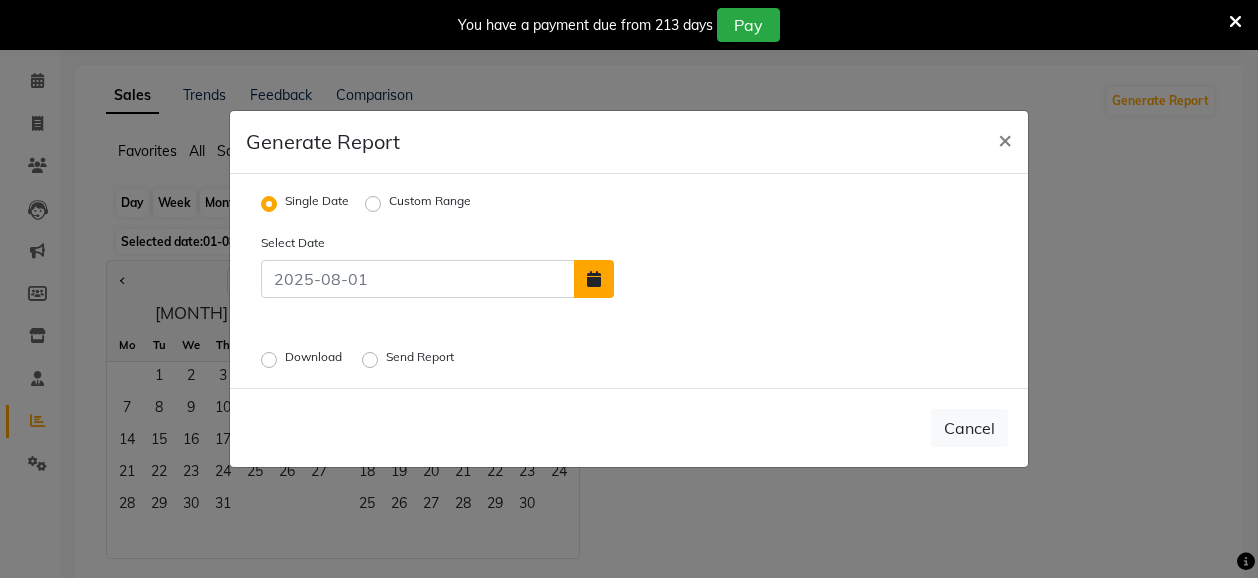 click 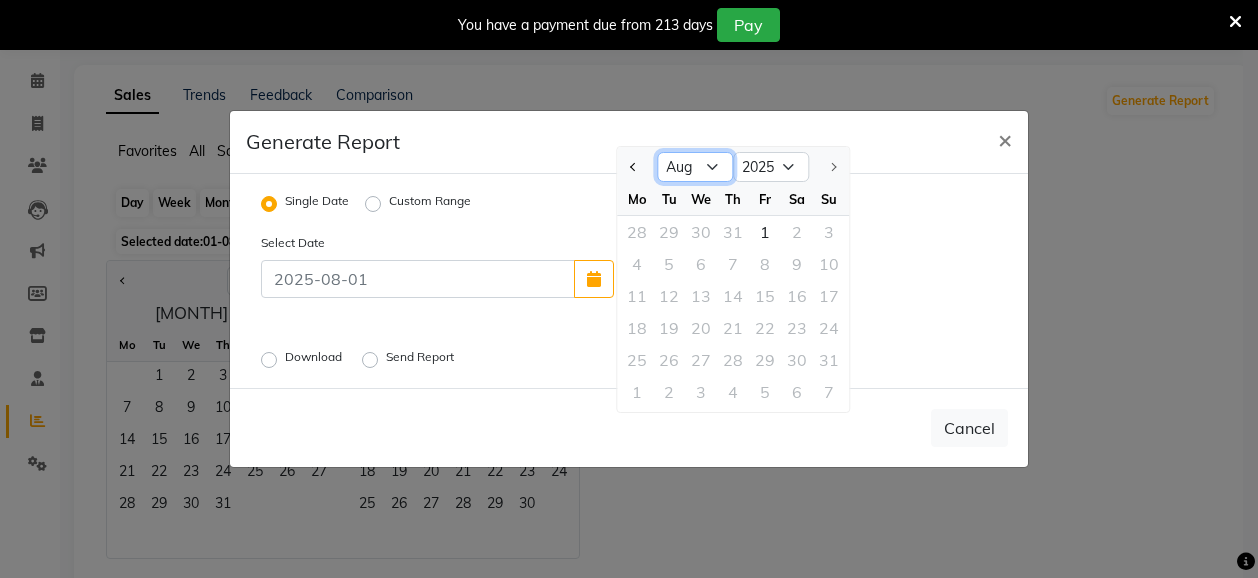click on "Jan Feb Mar Apr May Jun Jul Aug" 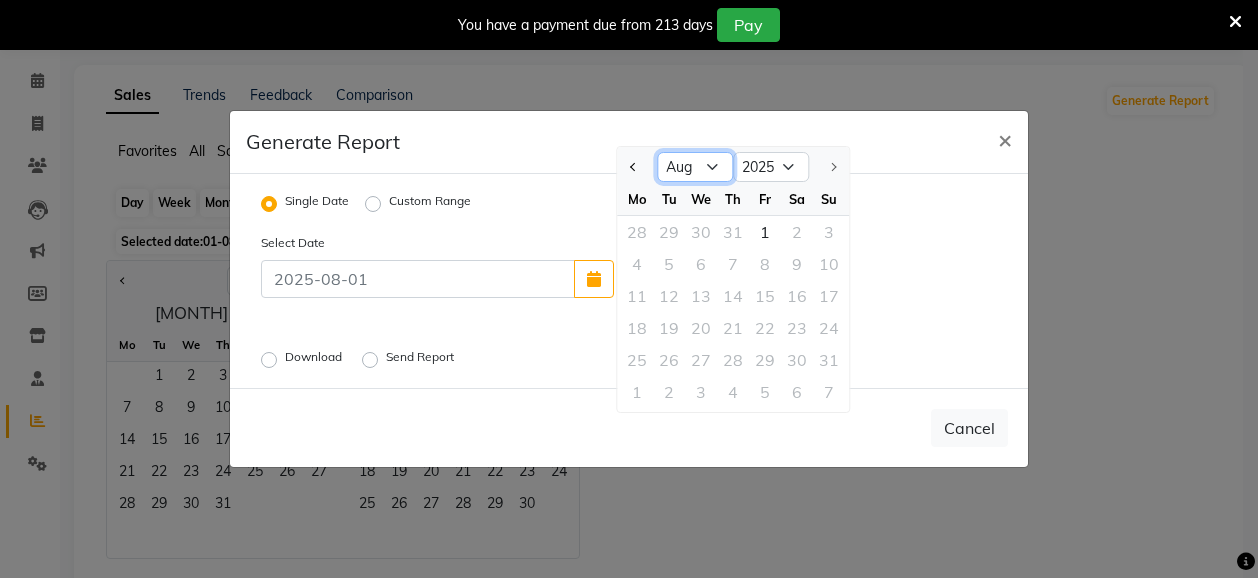 select on "7" 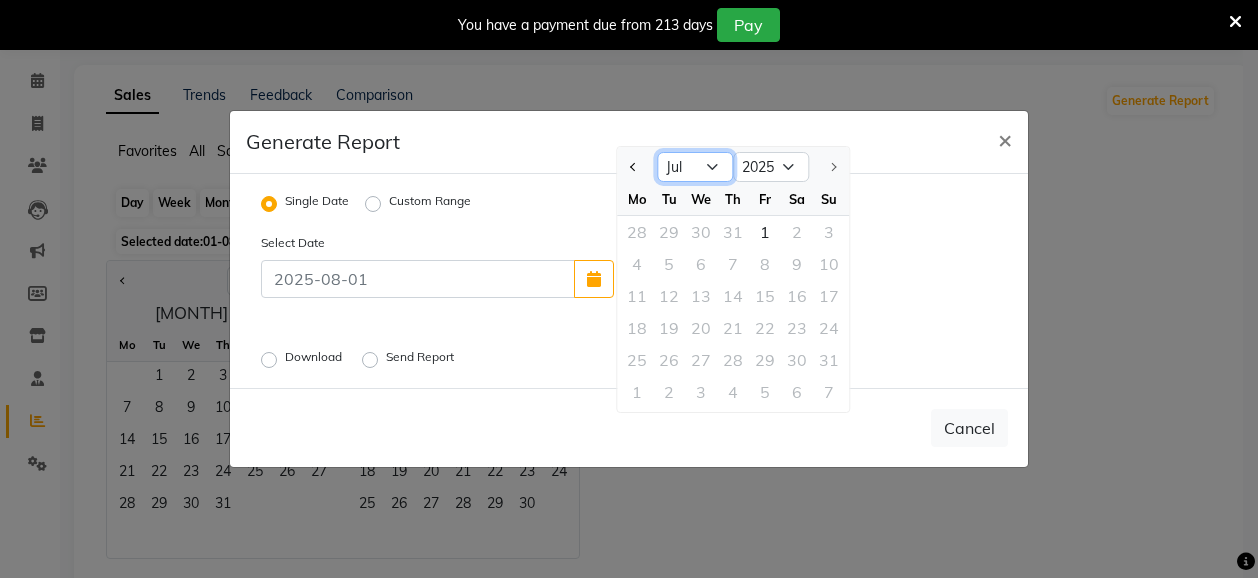 click on "Jan Feb Mar Apr May Jun Jul Aug" 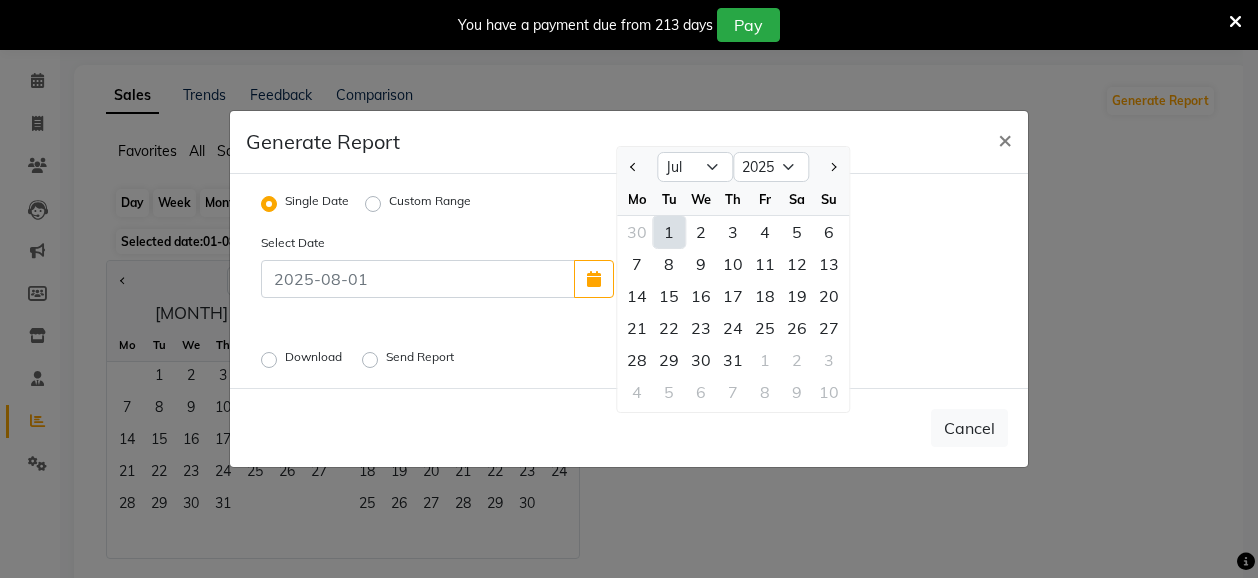 click on "1" 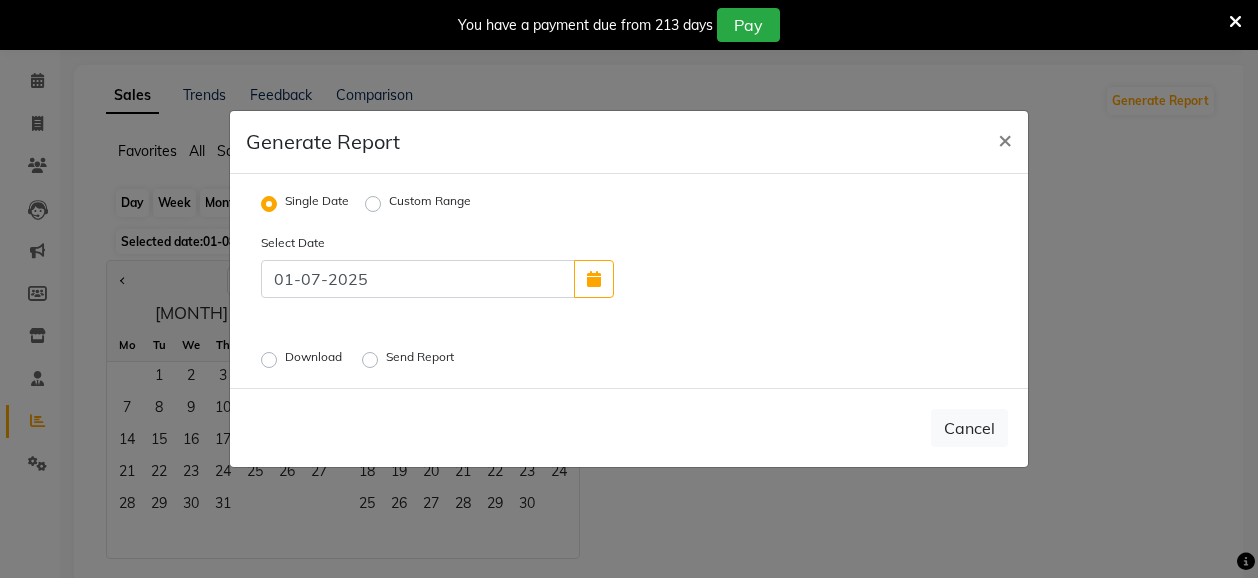 click on "Custom Range" 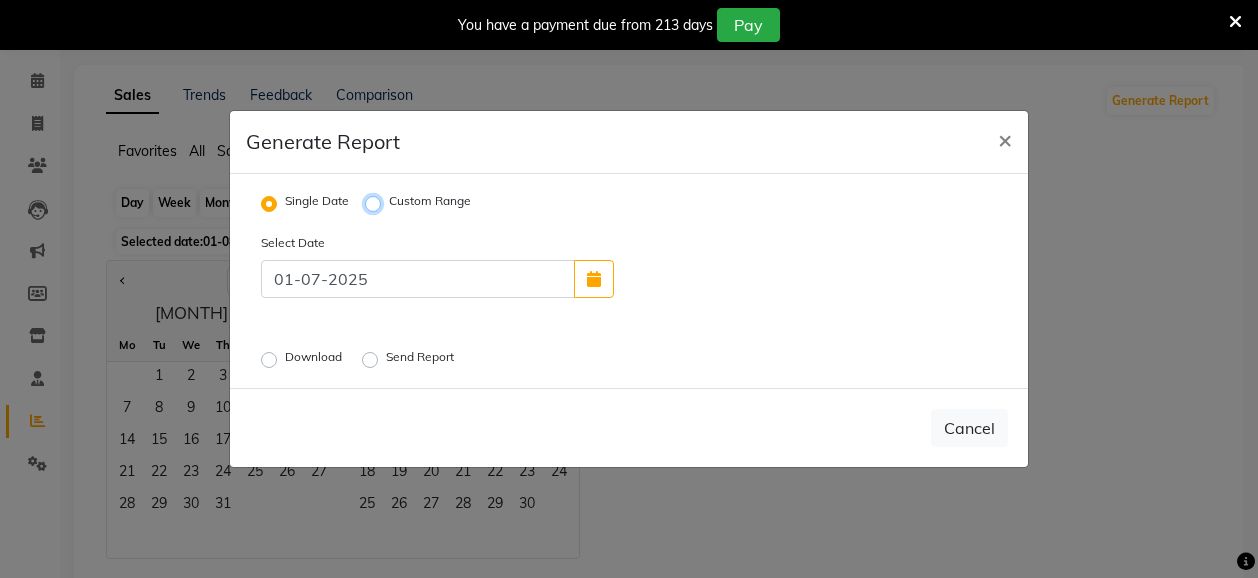 click on "Custom Range" at bounding box center [376, 204] 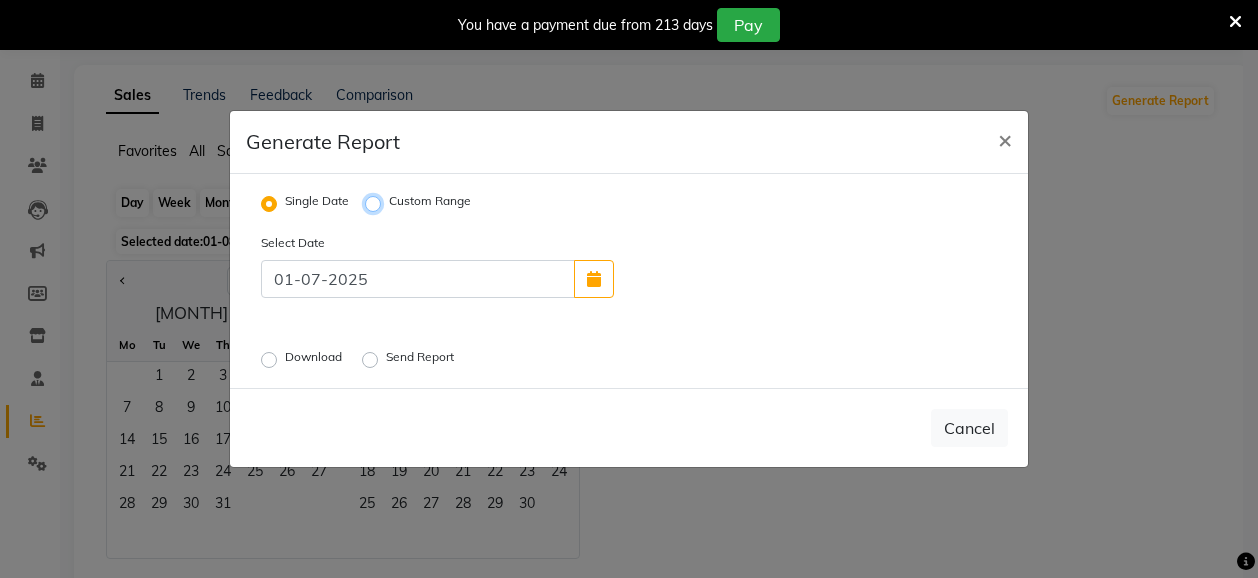 radio on "true" 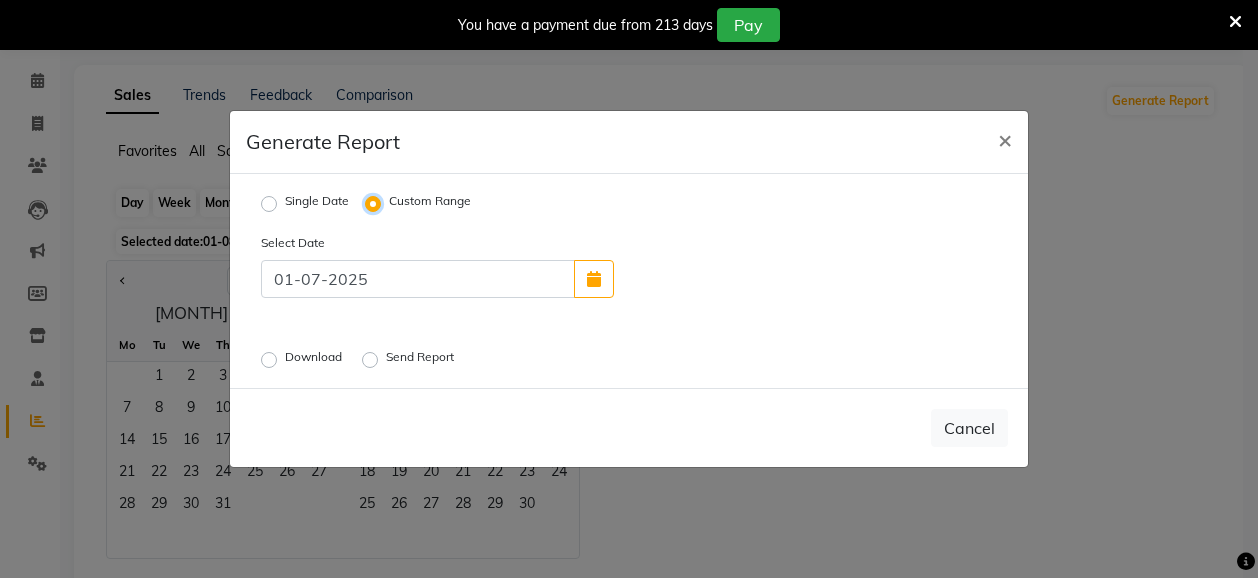 select on "8" 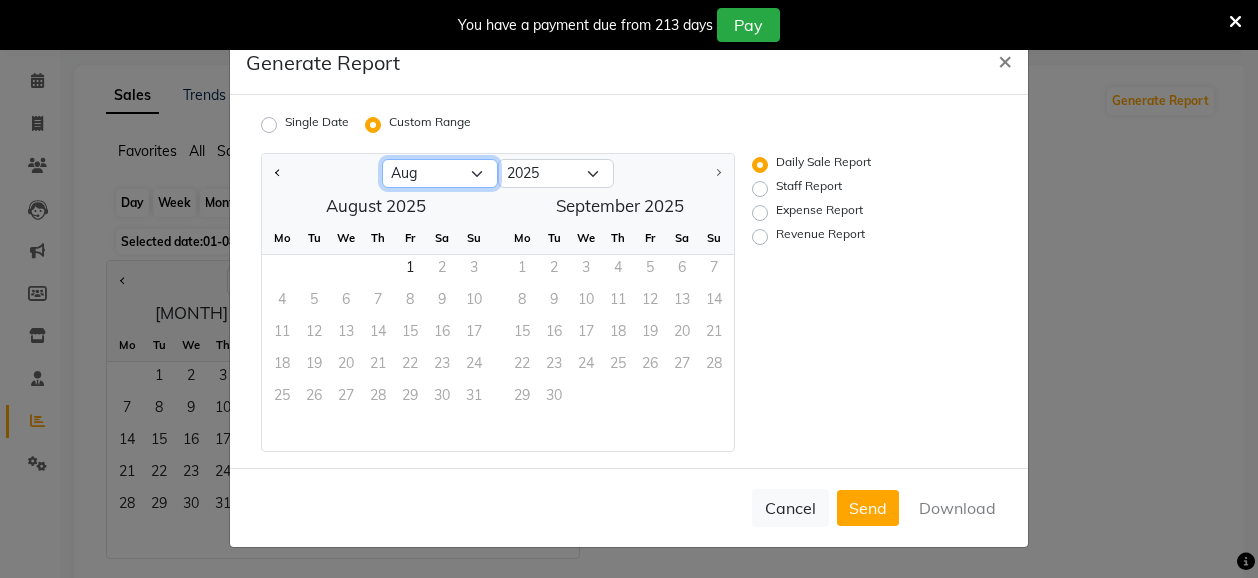 click on "Jan Feb Mar Apr May Jun Jul Aug" 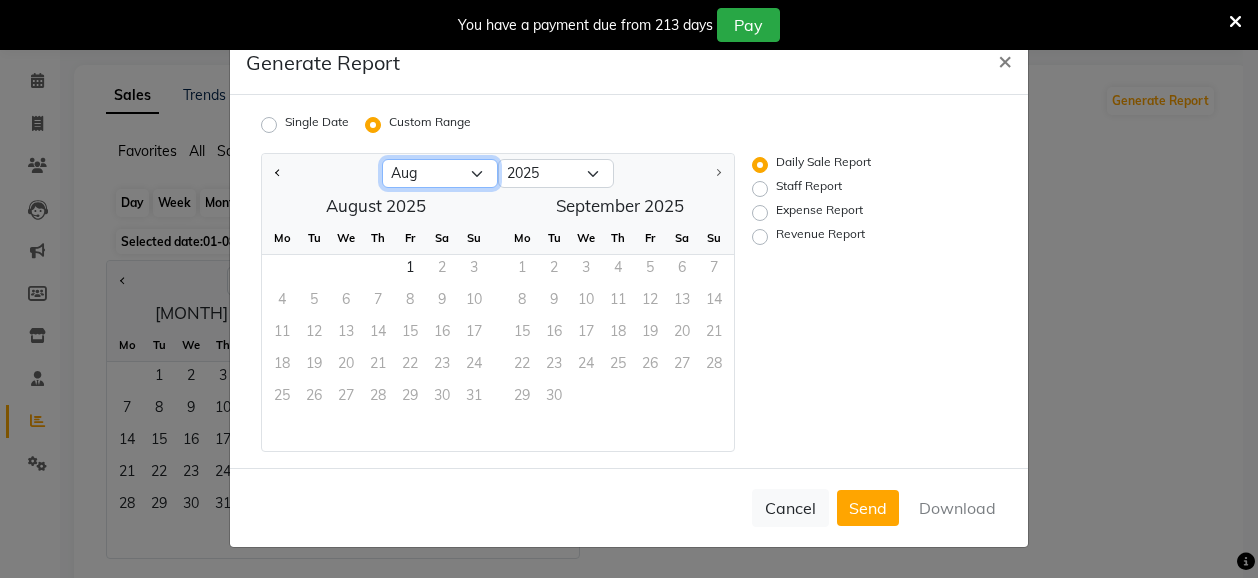select on "7" 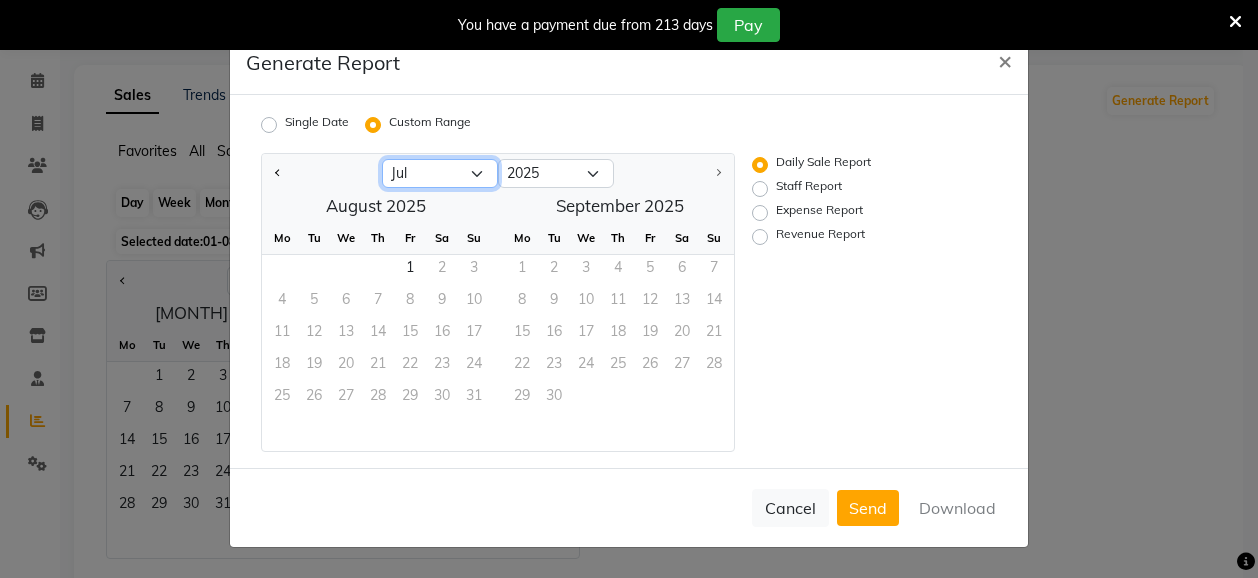 click on "Jan Feb Mar Apr May Jun Jul Aug" 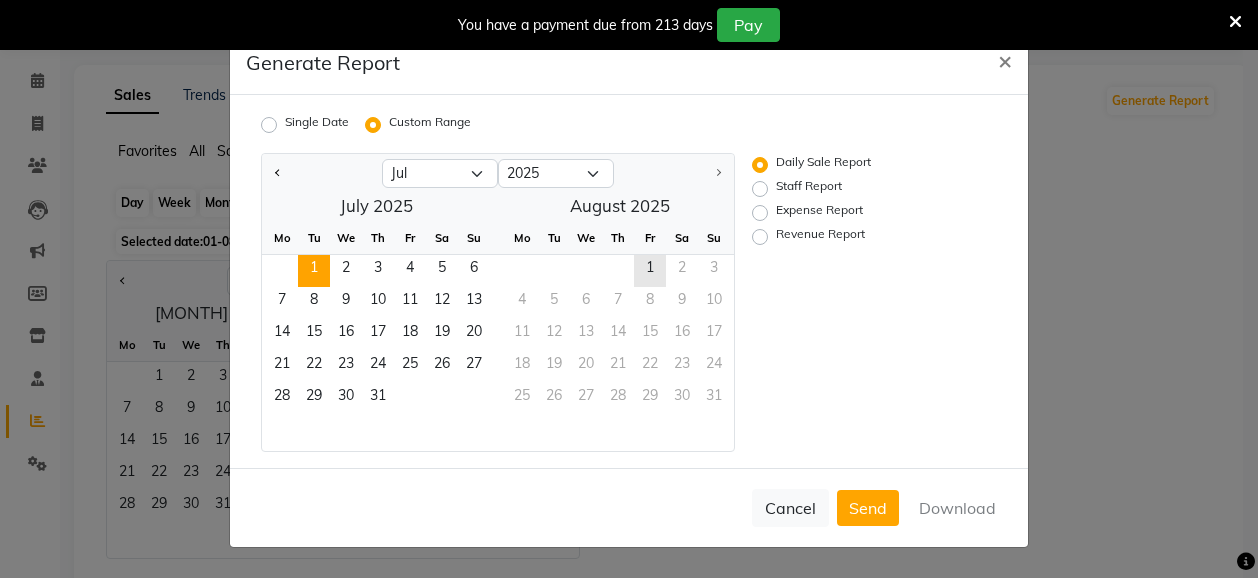 click on "1" 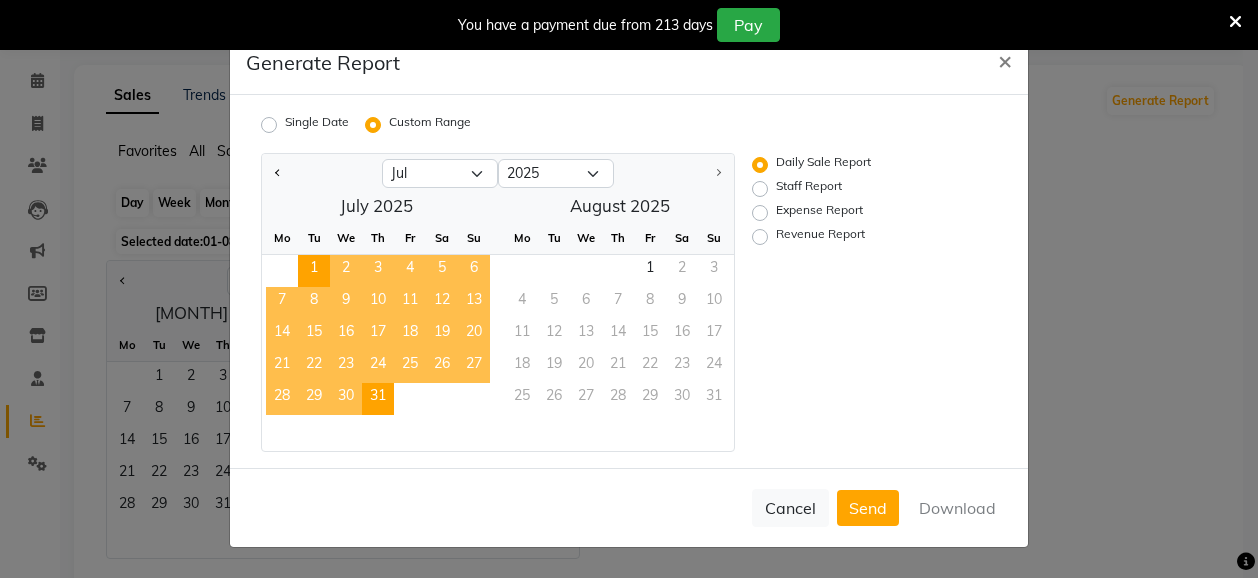 click on "31" 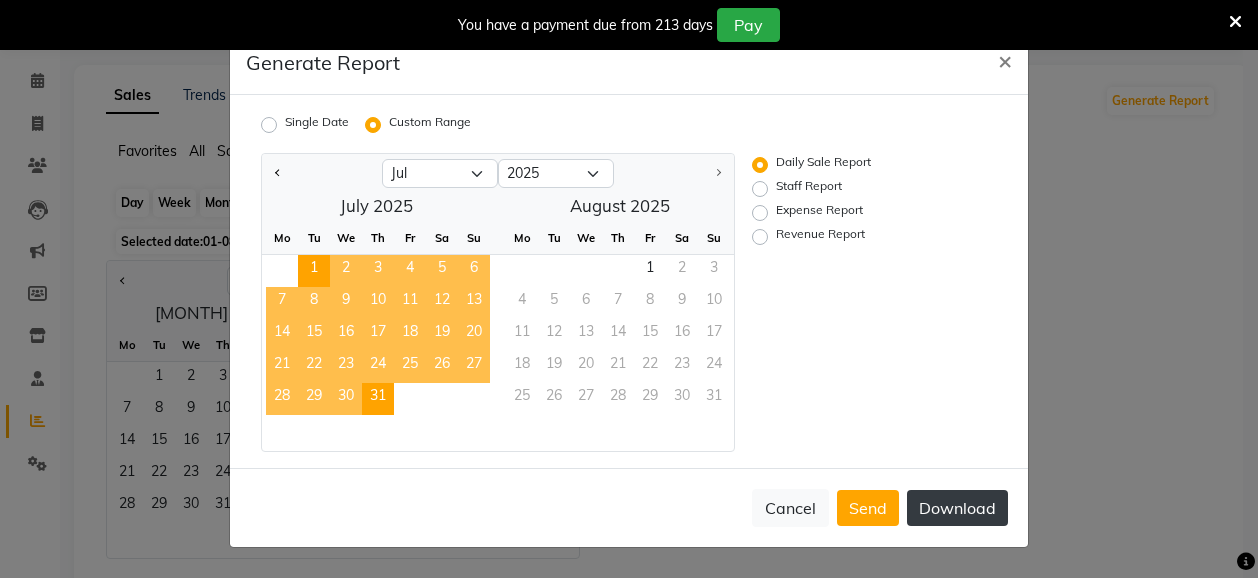 click on "Download" 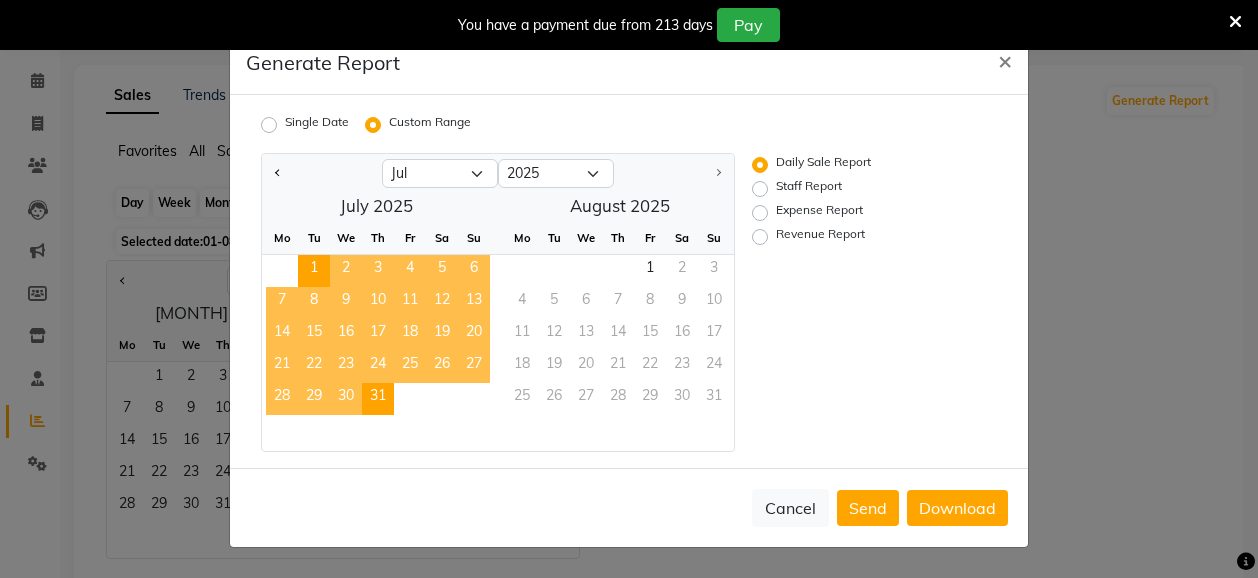 click on "Generate Report × Single Date Custom Range Jan Feb Mar Apr May Jun Jul Aug 2015 2016 2017 2018 2019 2020 2021 2022 2023 2024 2025  July 2025  Mo Tu We Th Fr Sa Su  1   2   3   4   5   6   7   8   9   10   11   12   13   14   15   16   17   18   19   20   21   22   23   24   25   26   27   28   29   30   31   August 2025  Mo Tu We Th Fr Sa Su  1   2   3   4   5   6   7   8   9   10   11   12   13   14   15   16   17   18   19   20   21   22   23   24   25   26   27   28   29   30   31  Daily Sale Report Staff Report Expense Report Revenue Report  Cancel   Send   Download" 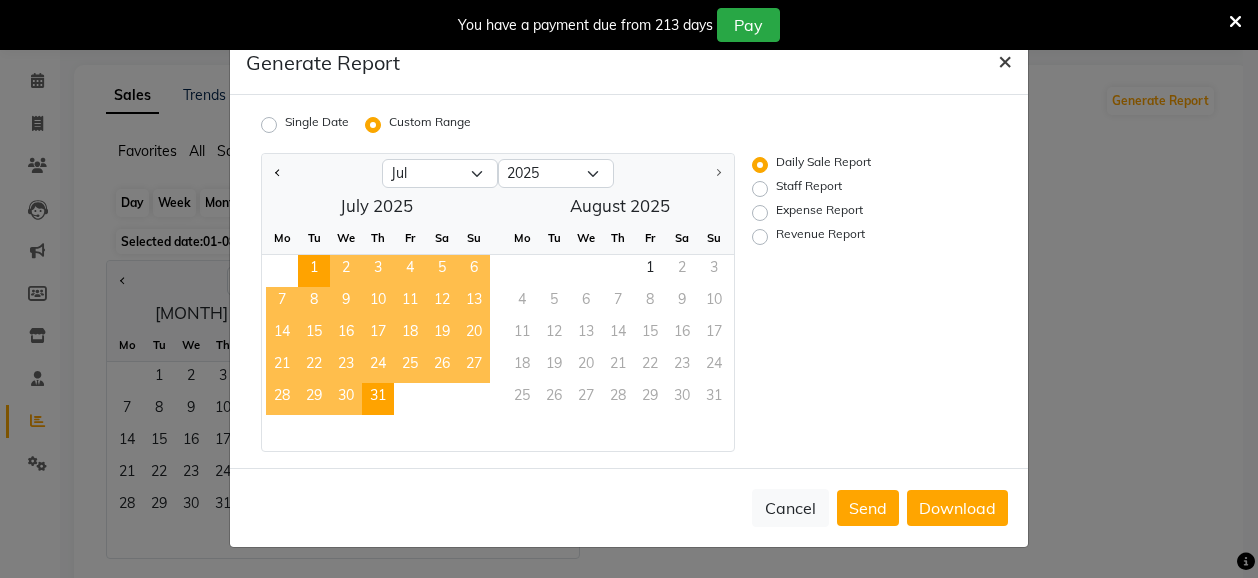 click on "×" 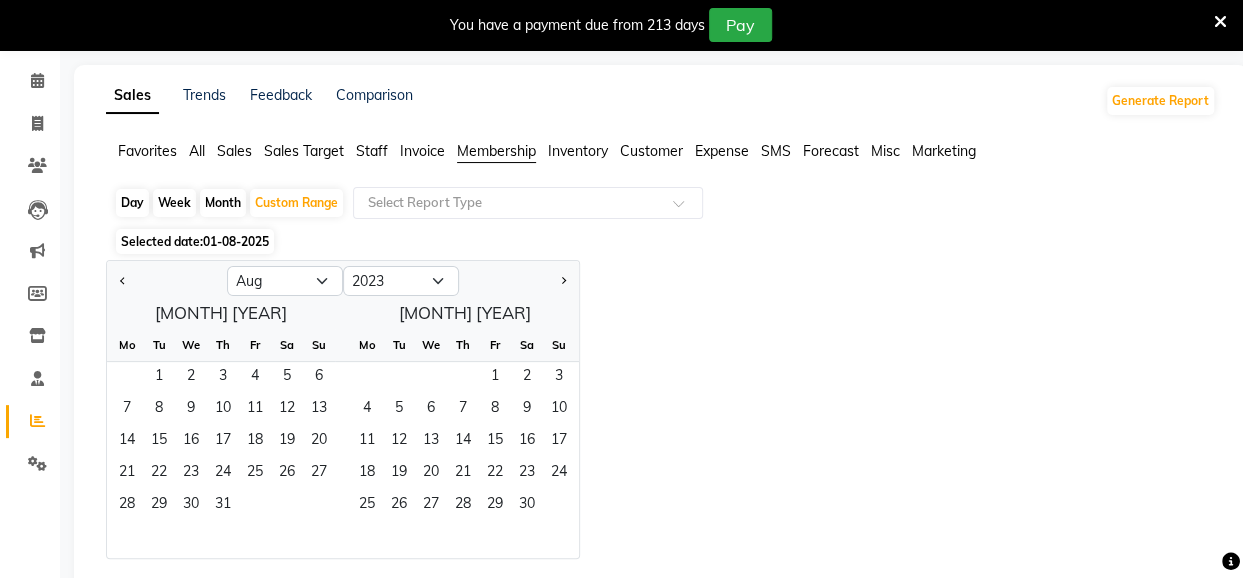 click on "Jan Feb Mar Apr May Jun Jul Aug Sep Oct Nov Dec 2013 2014 2015 2016 2017 2018 2019 2020 2021 2022 2023 2024 2025 2026 2027 2028 2029 2030 2031 2032 2033 [MONTH] [YEAR] Mo Tu We Th Fr Sa Su 1 2 3 4 5 6 7 8 9 10 11 12 13 14 15 16 17 18 19 20 21 22 23 24 25 26 27 28 29 30 31 [MONTH] [YEAR] Mo Tu We Th Fr Sa Su 1 2 3 4 5 6 7 8 9 10 11 12 13 14 15 16 17 18 19 20 21 22 23 24 25 26 27 28 29 30" 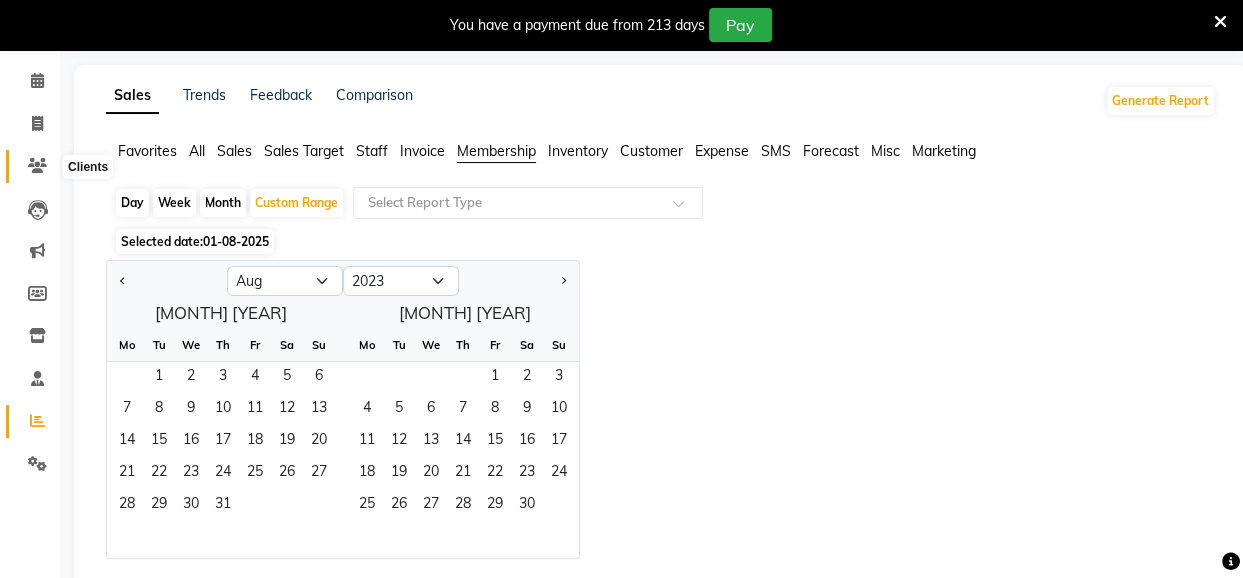 click 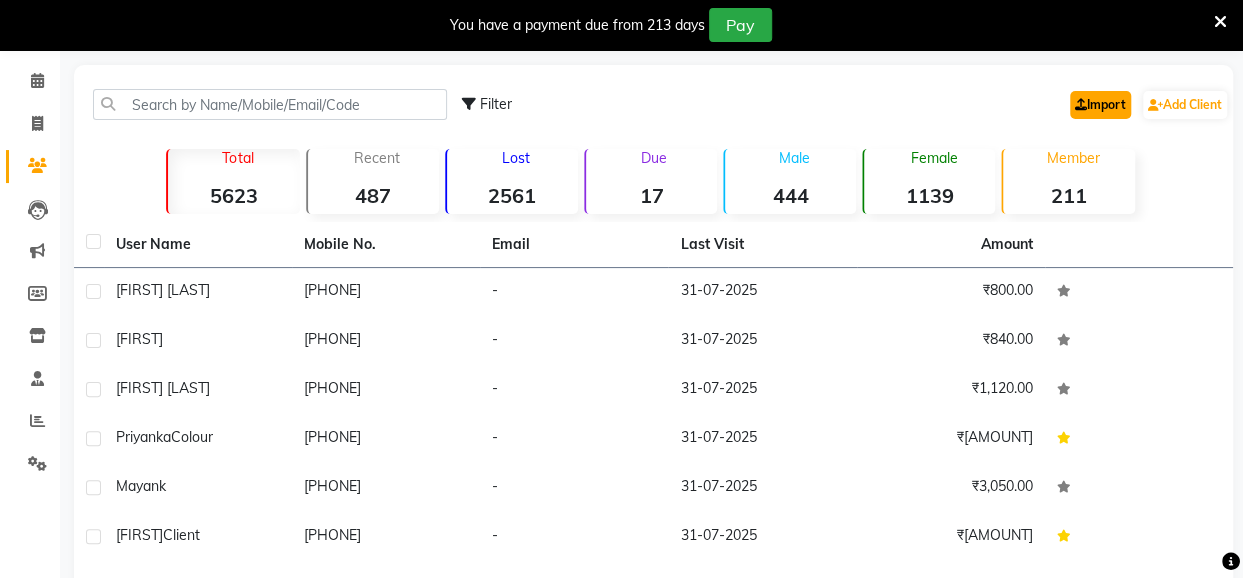 click on "Import" 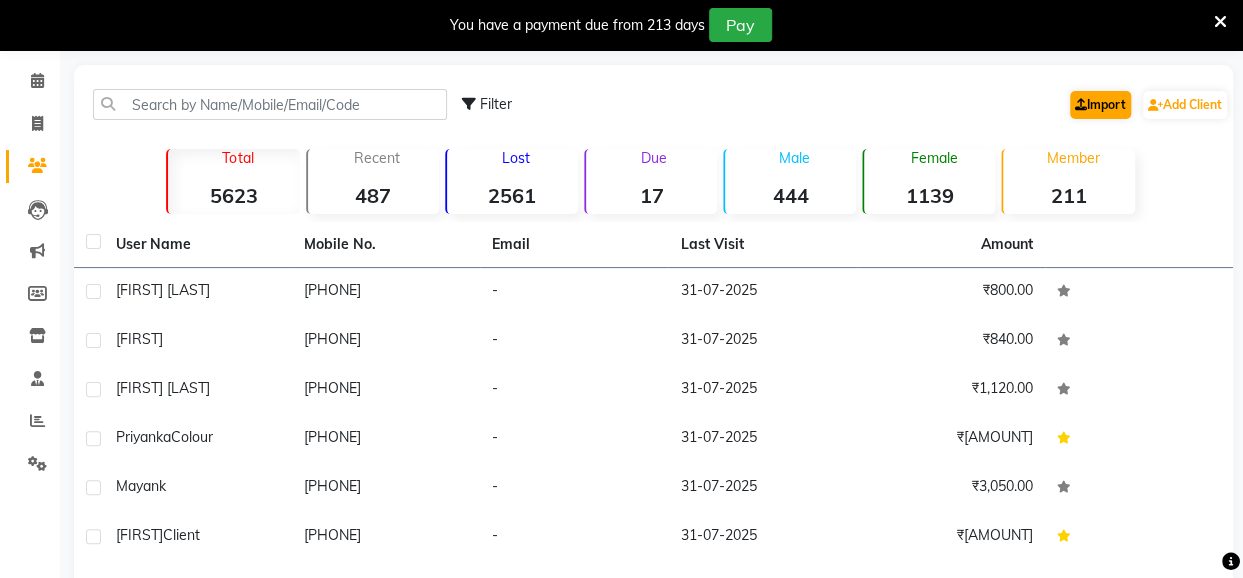 scroll, scrollTop: 49, scrollLeft: 0, axis: vertical 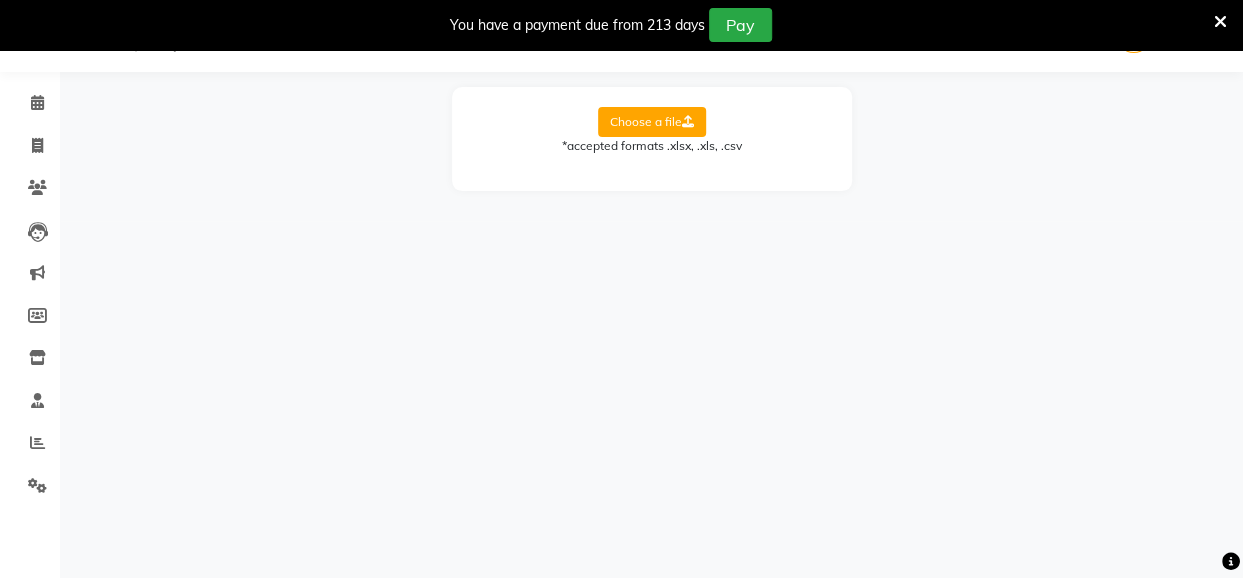 click on "Choose a file" 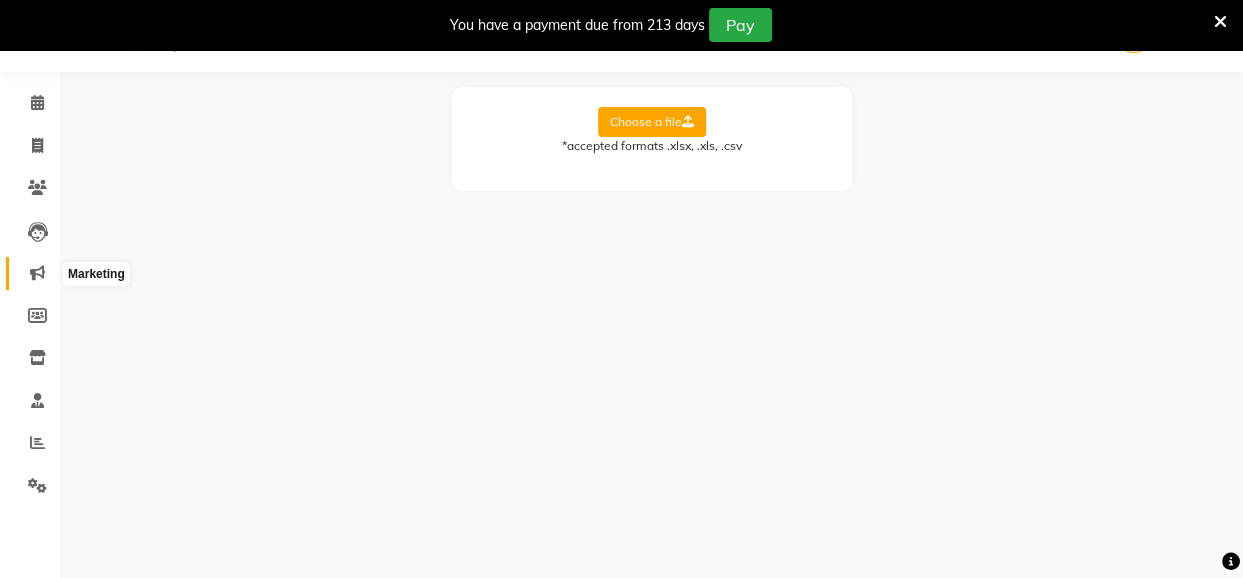 click 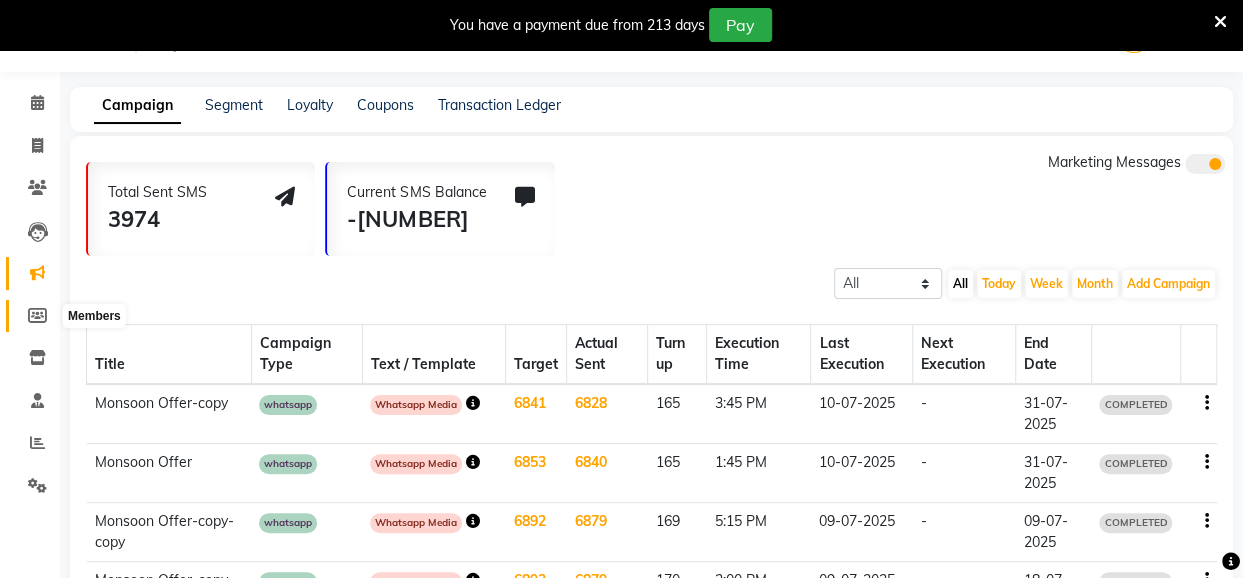 click 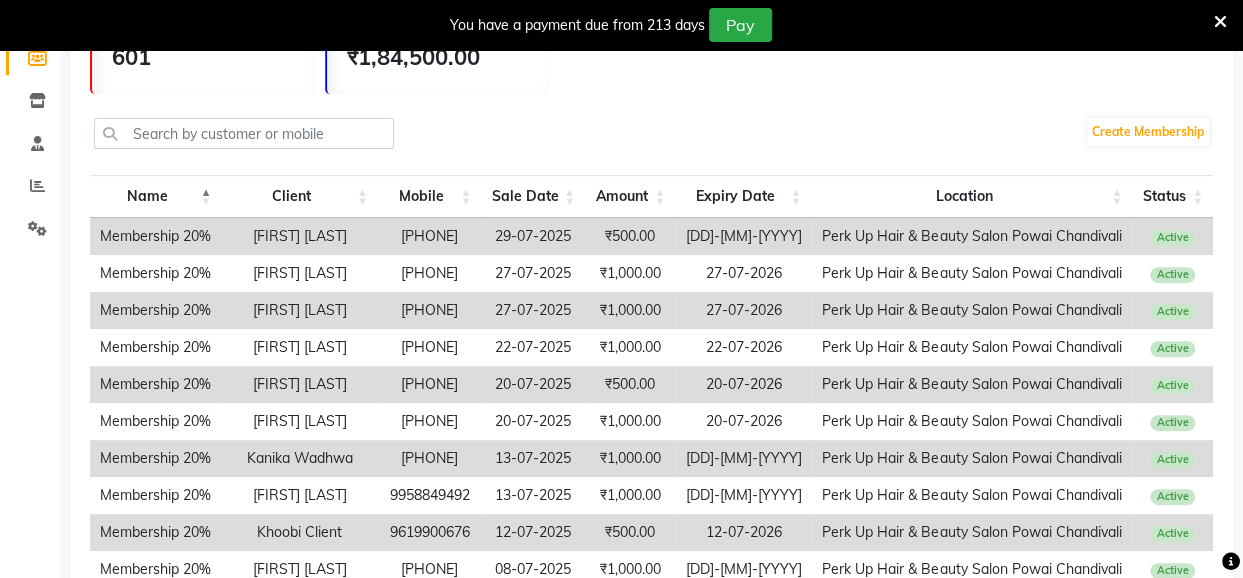 scroll, scrollTop: 463, scrollLeft: 0, axis: vertical 